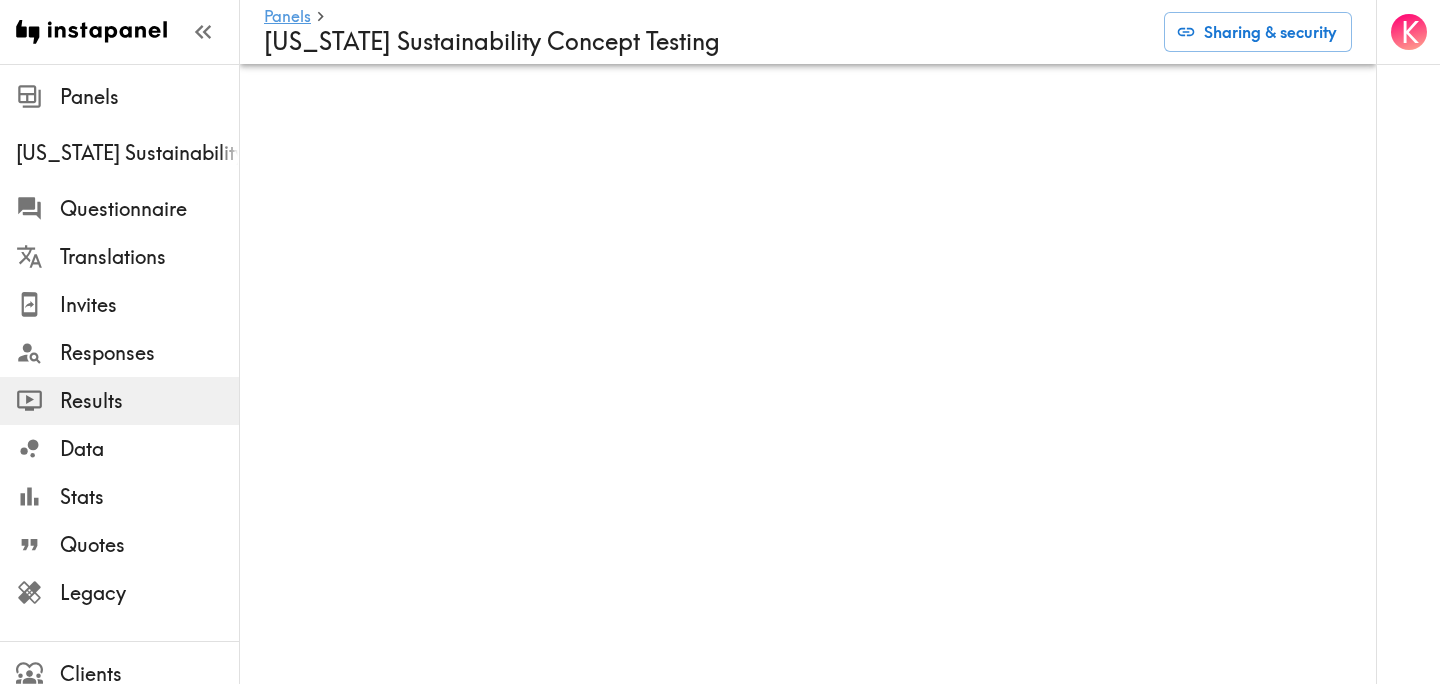 scroll, scrollTop: 0, scrollLeft: 0, axis: both 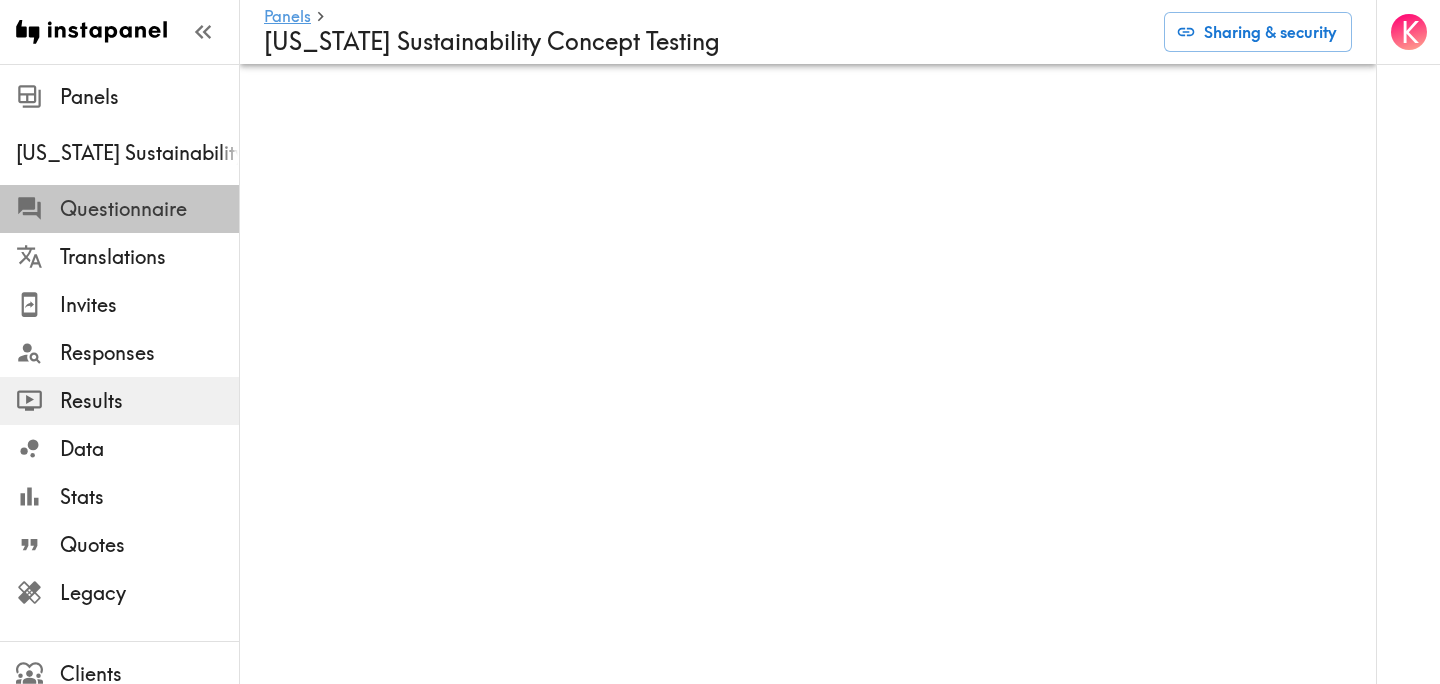 click on "Questionnaire" at bounding box center (149, 209) 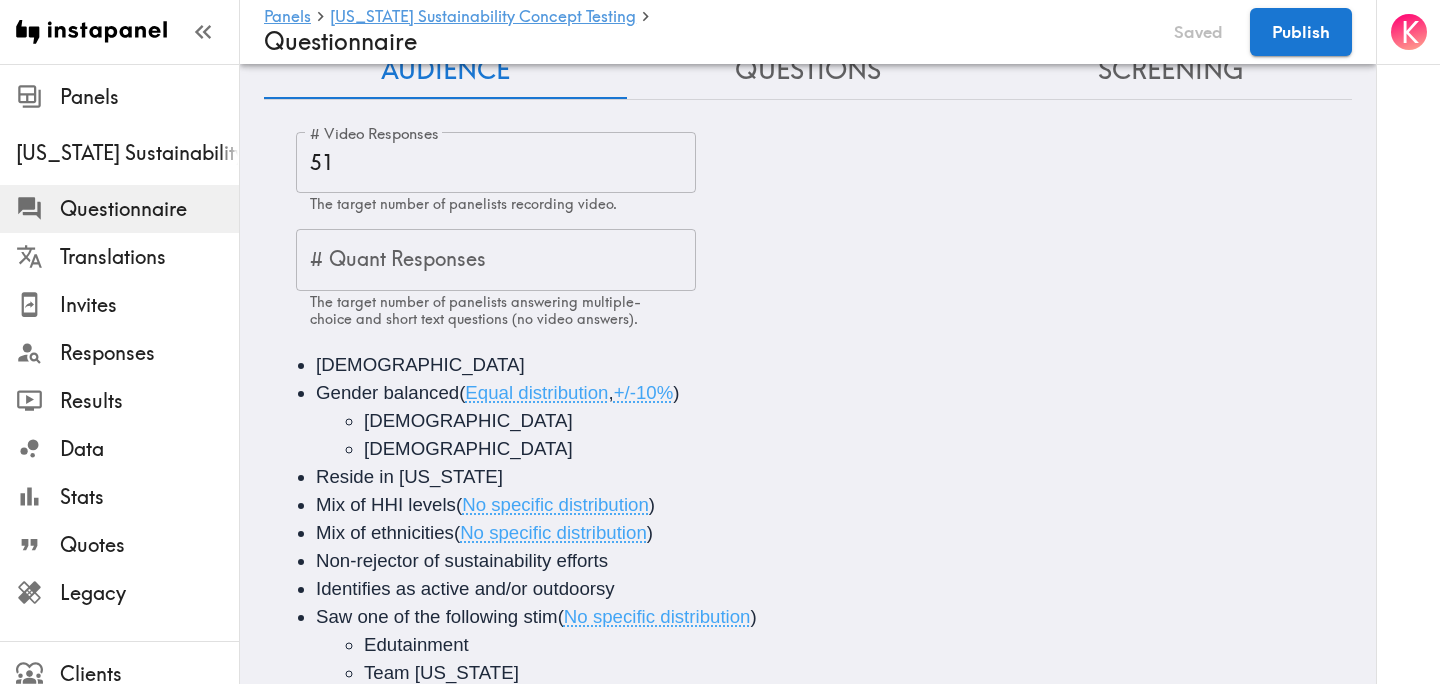 scroll, scrollTop: 0, scrollLeft: 0, axis: both 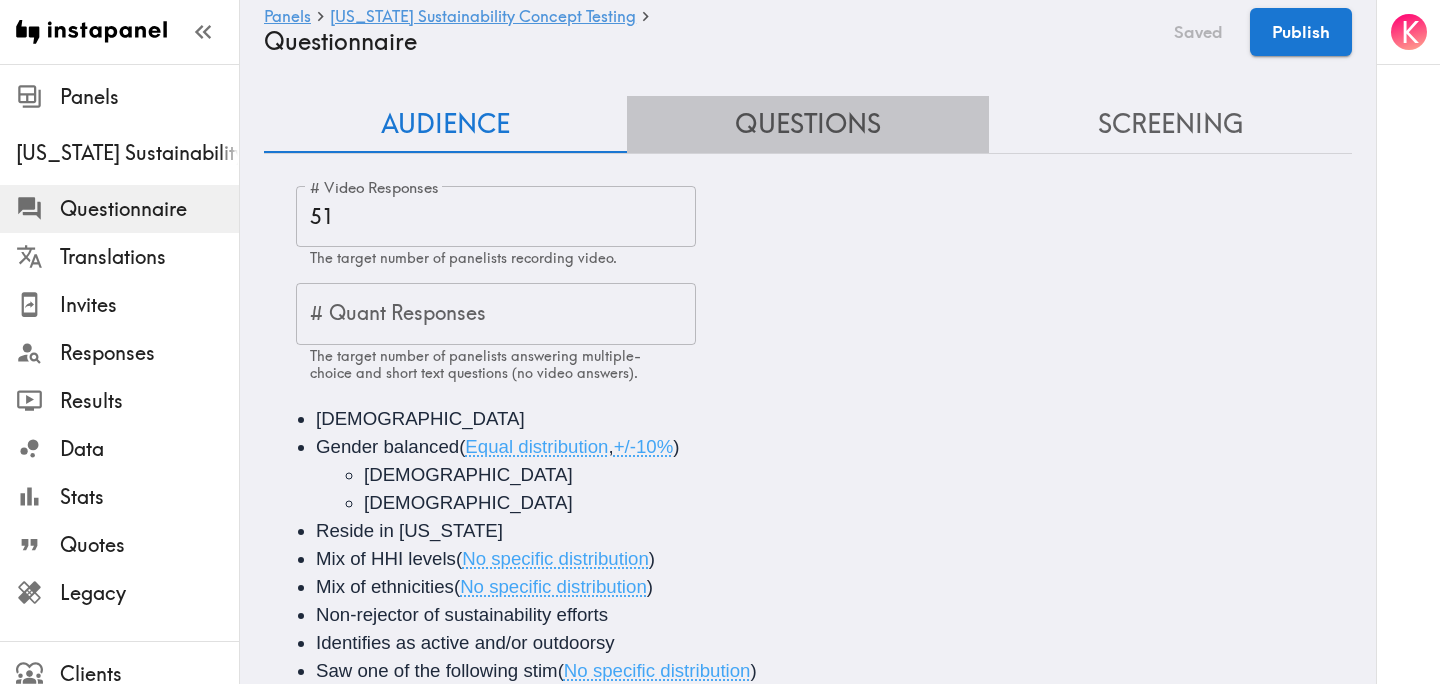 click on "Questions" at bounding box center (808, 124) 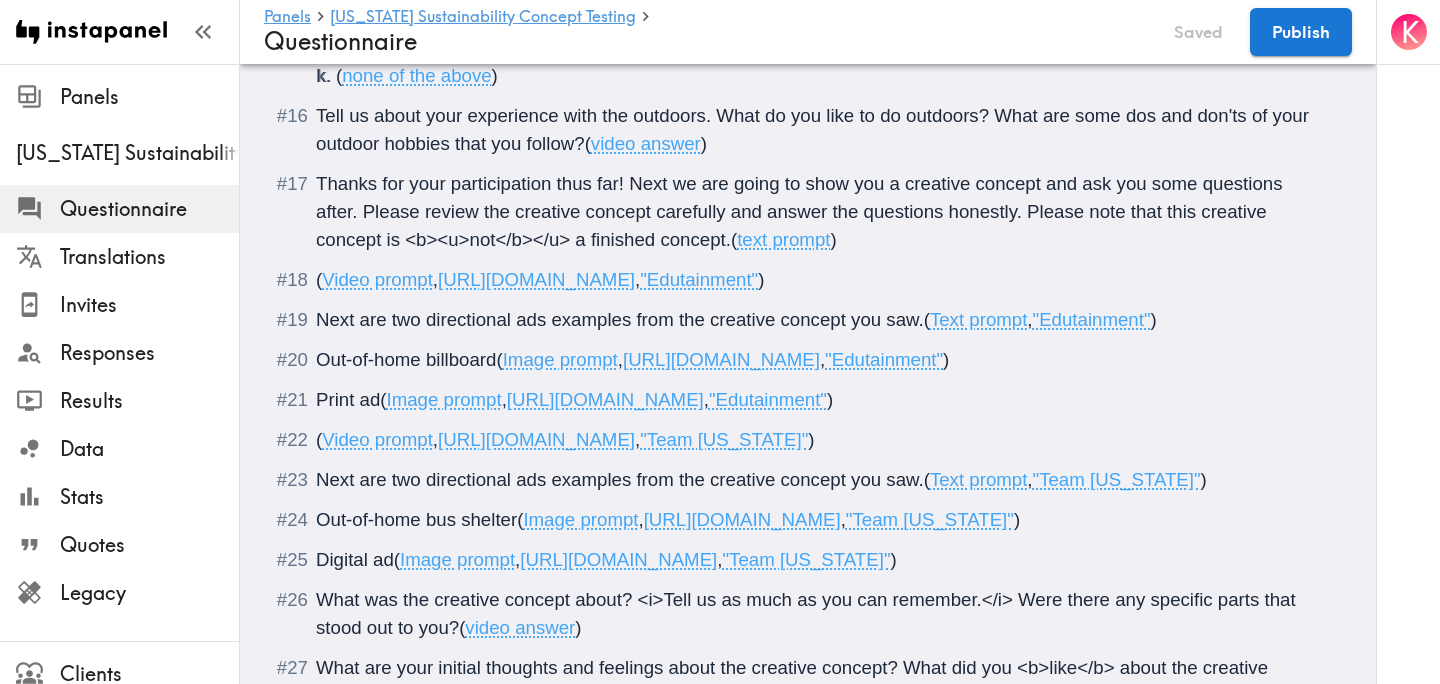 scroll, scrollTop: 3077, scrollLeft: 0, axis: vertical 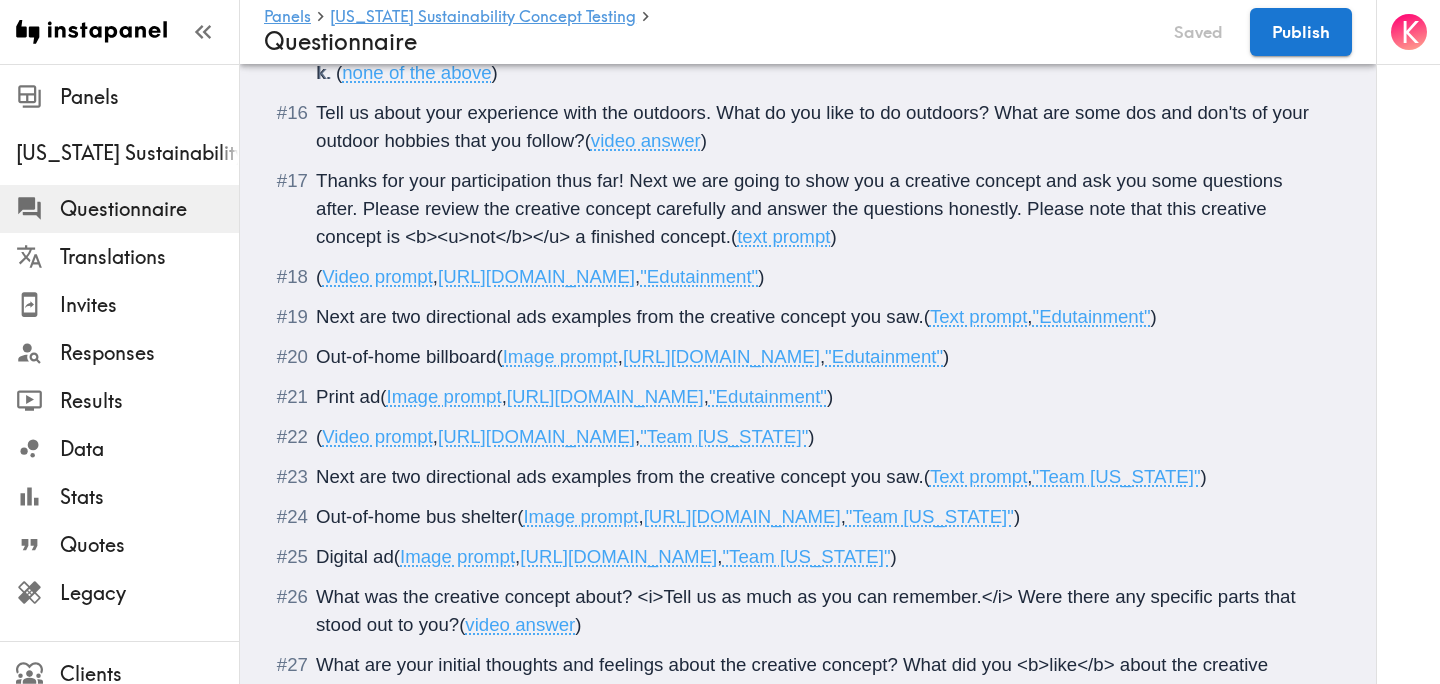 drag, startPoint x: 1092, startPoint y: 390, endPoint x: 319, endPoint y: 389, distance: 773.0007 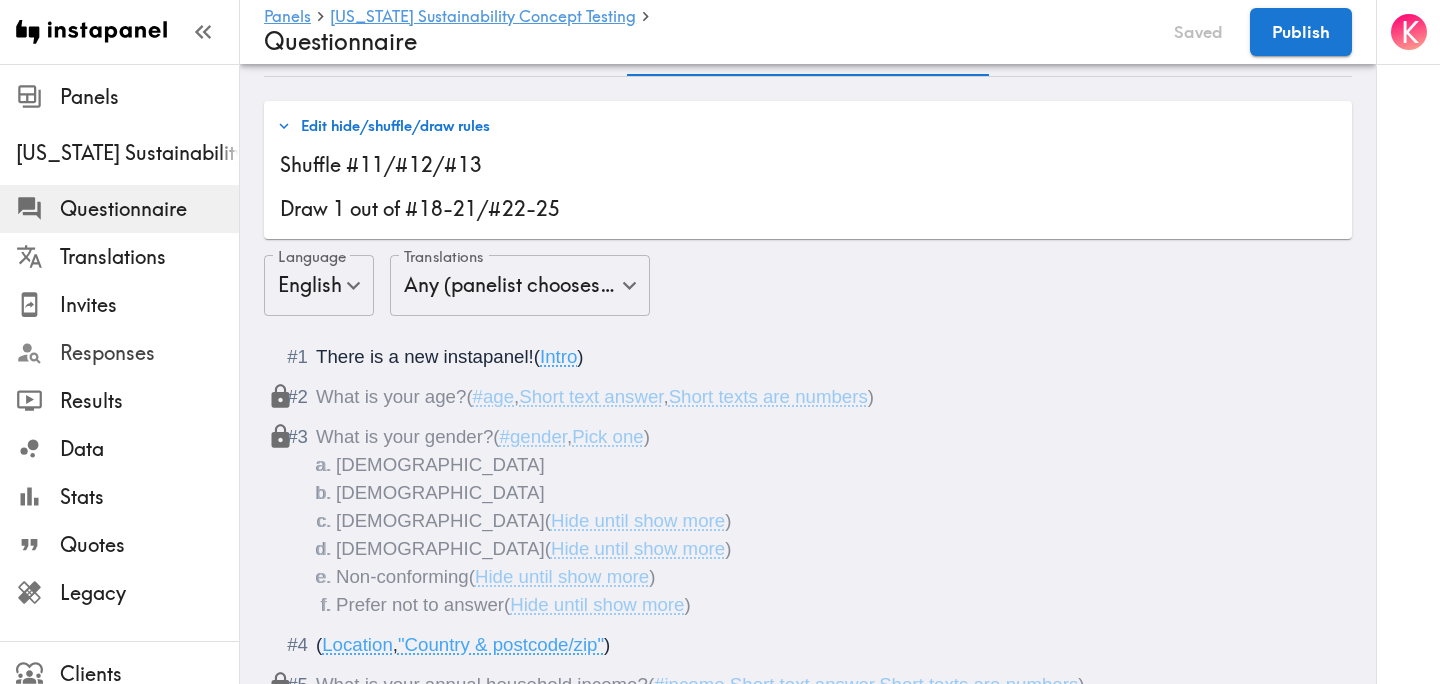 scroll, scrollTop: 0, scrollLeft: 0, axis: both 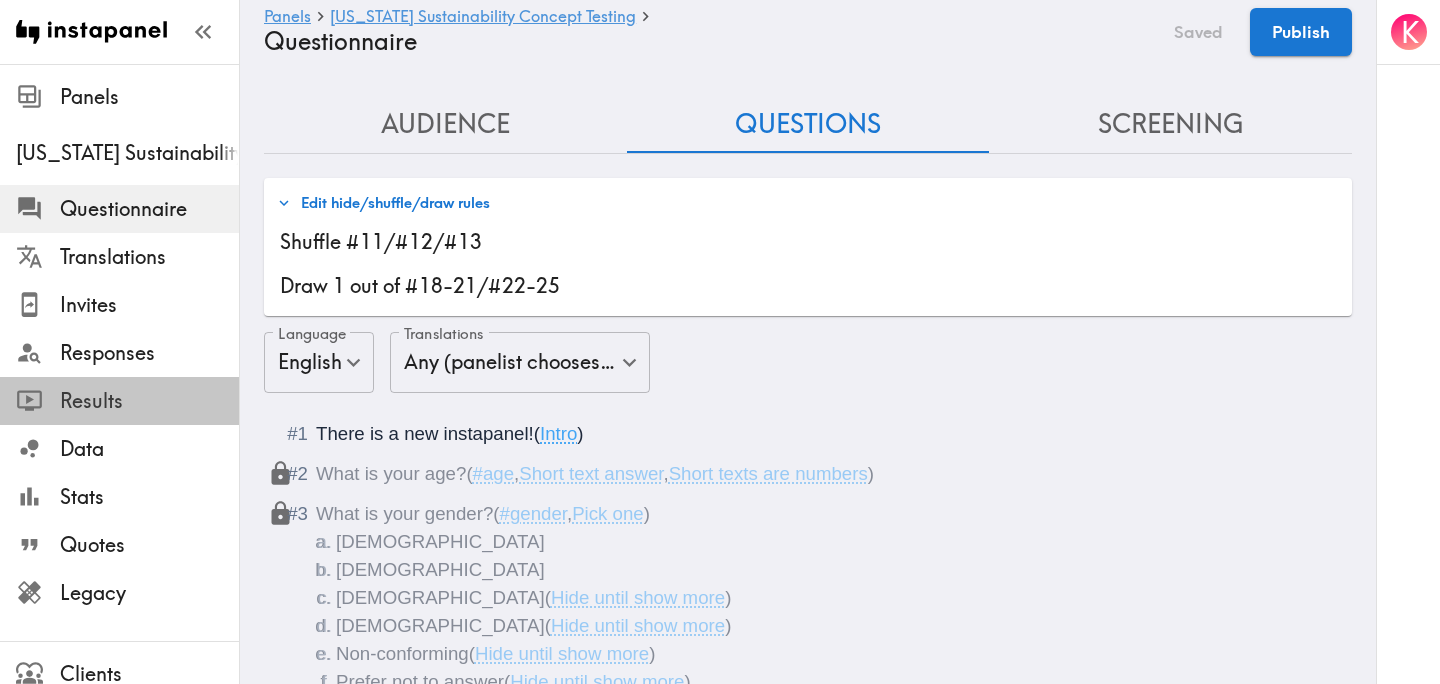 click on "Results" at bounding box center (149, 401) 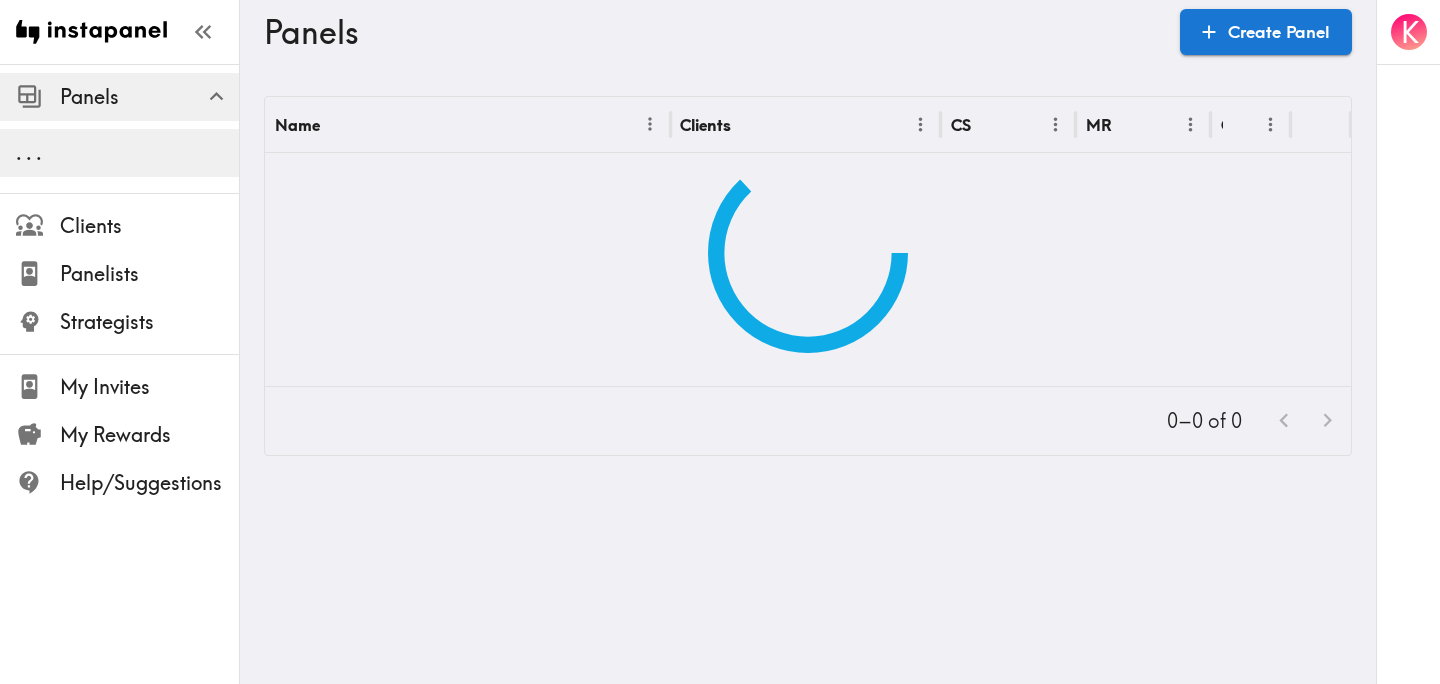 scroll, scrollTop: 0, scrollLeft: 0, axis: both 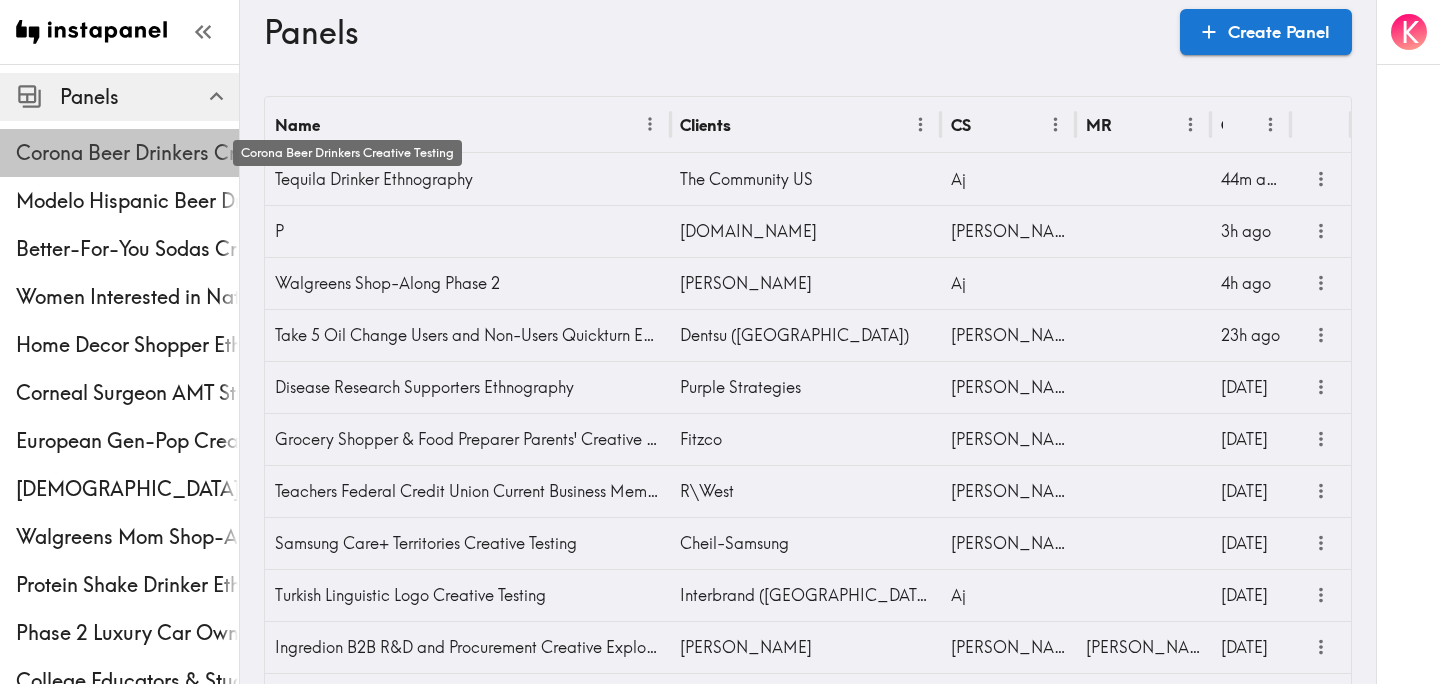 click on "Corona Beer Drinkers Creative Testing" at bounding box center [127, 153] 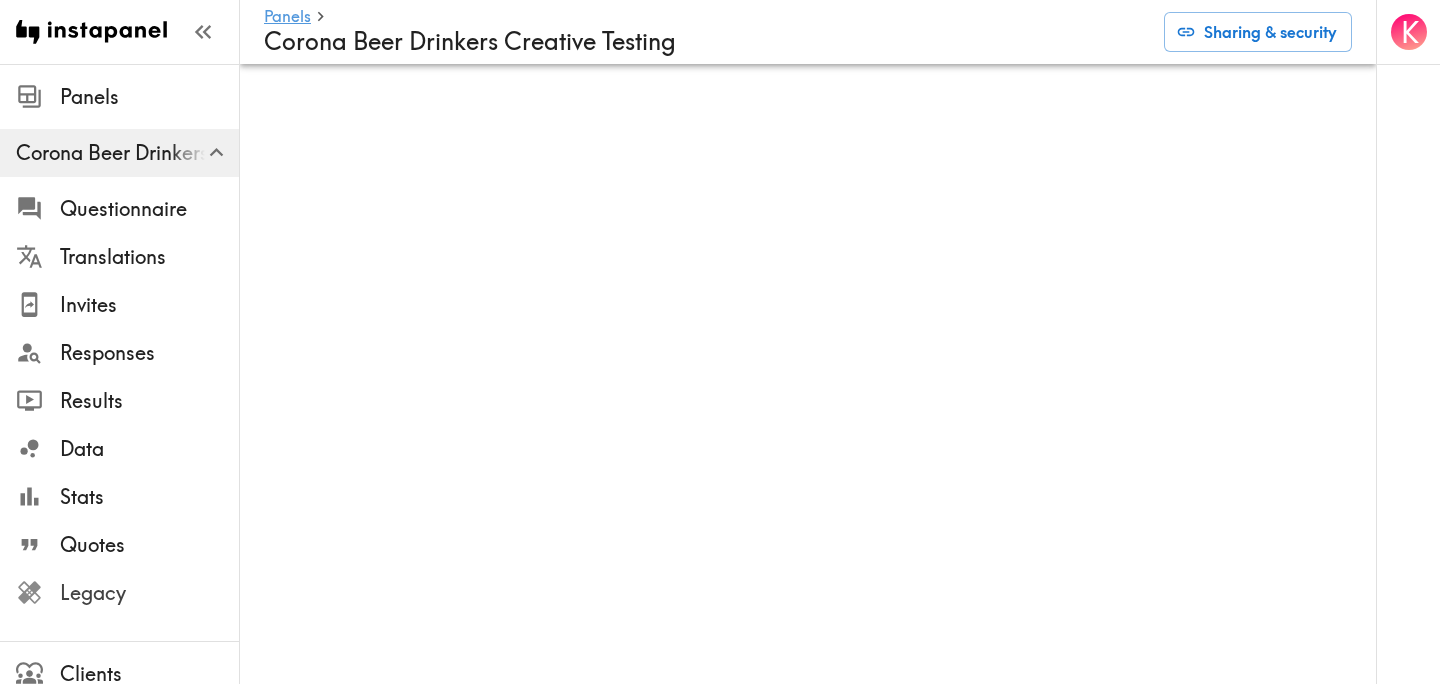 click on "Legacy" at bounding box center [149, 593] 